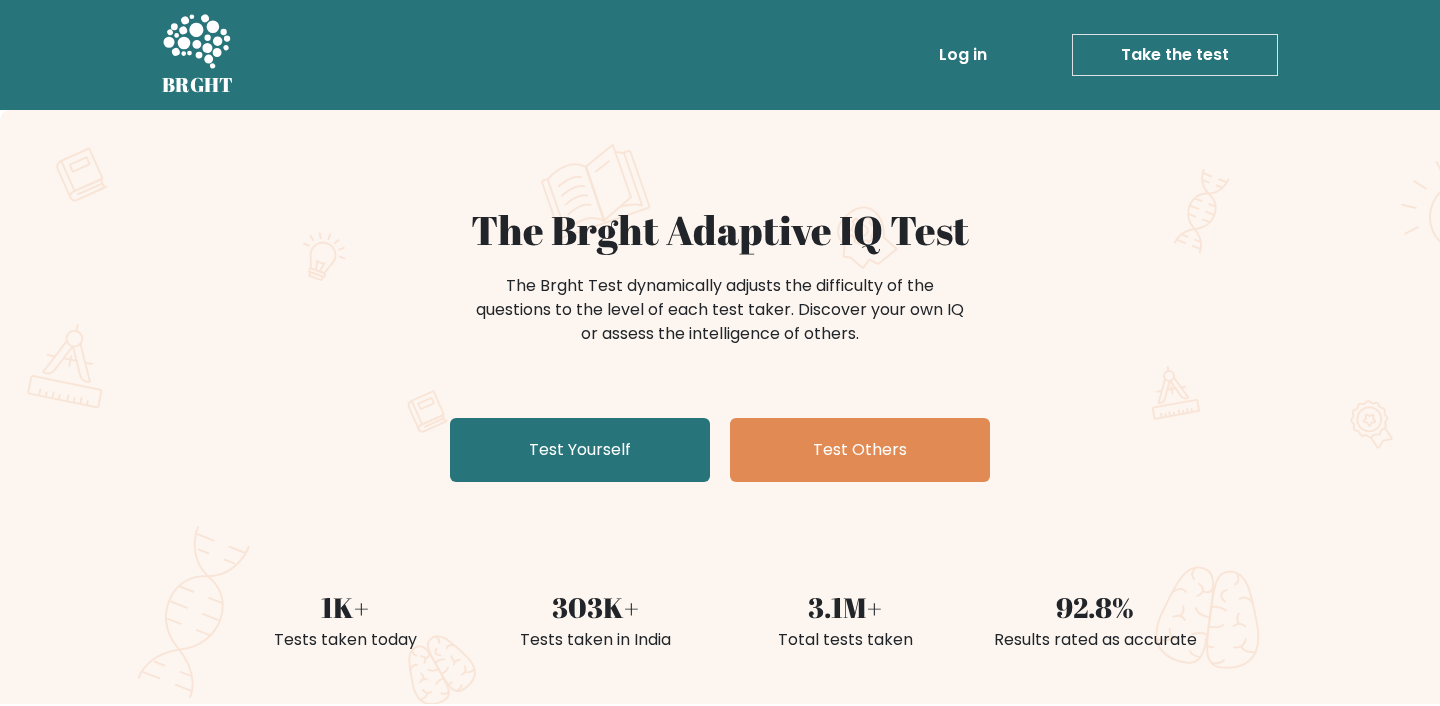 scroll, scrollTop: 0, scrollLeft: 0, axis: both 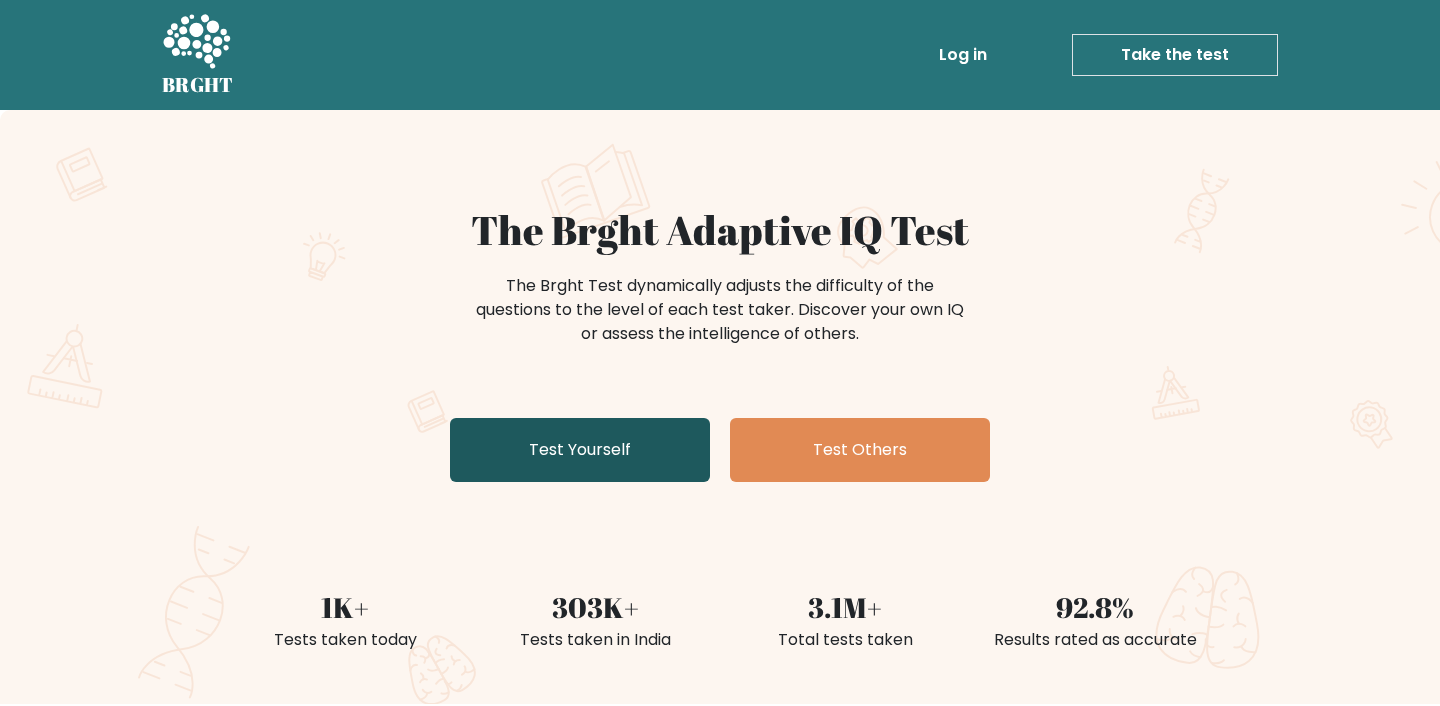 click on "Test Yourself" at bounding box center [580, 450] 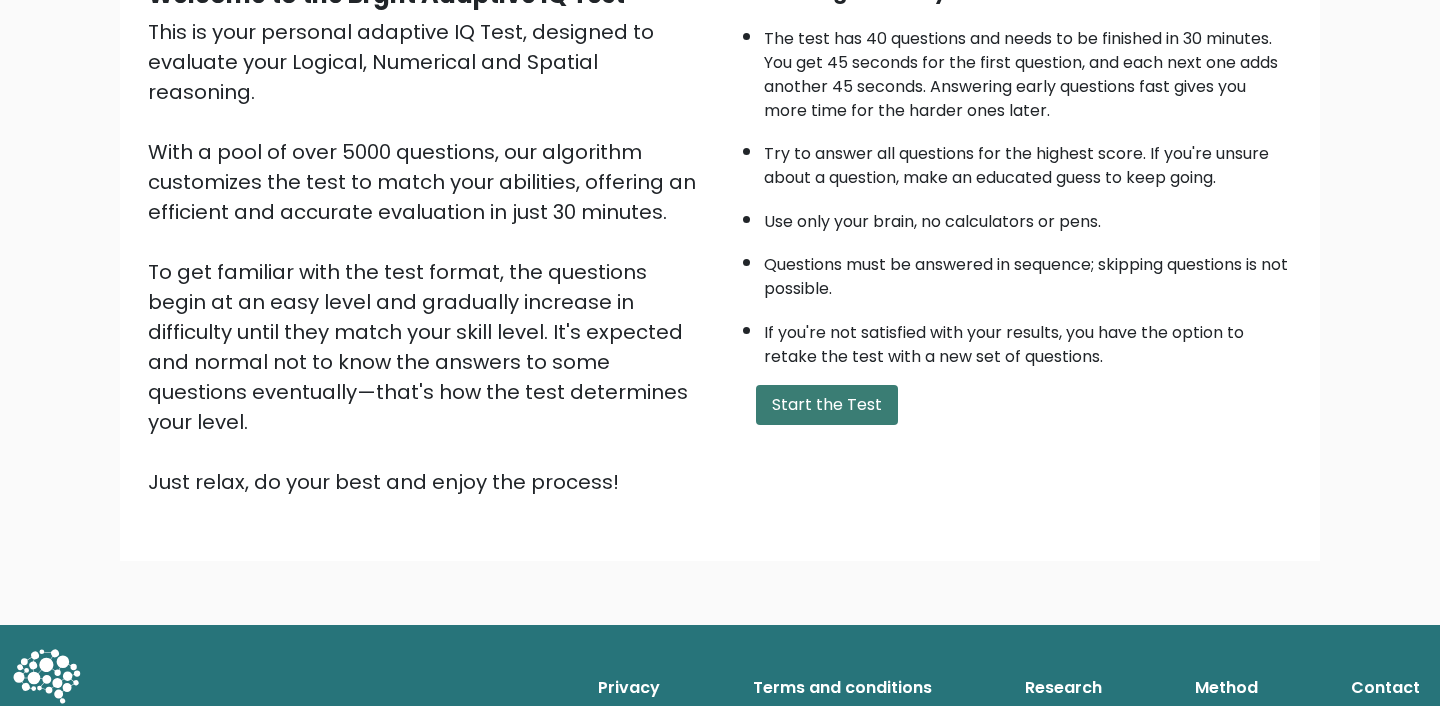 scroll, scrollTop: 228, scrollLeft: 0, axis: vertical 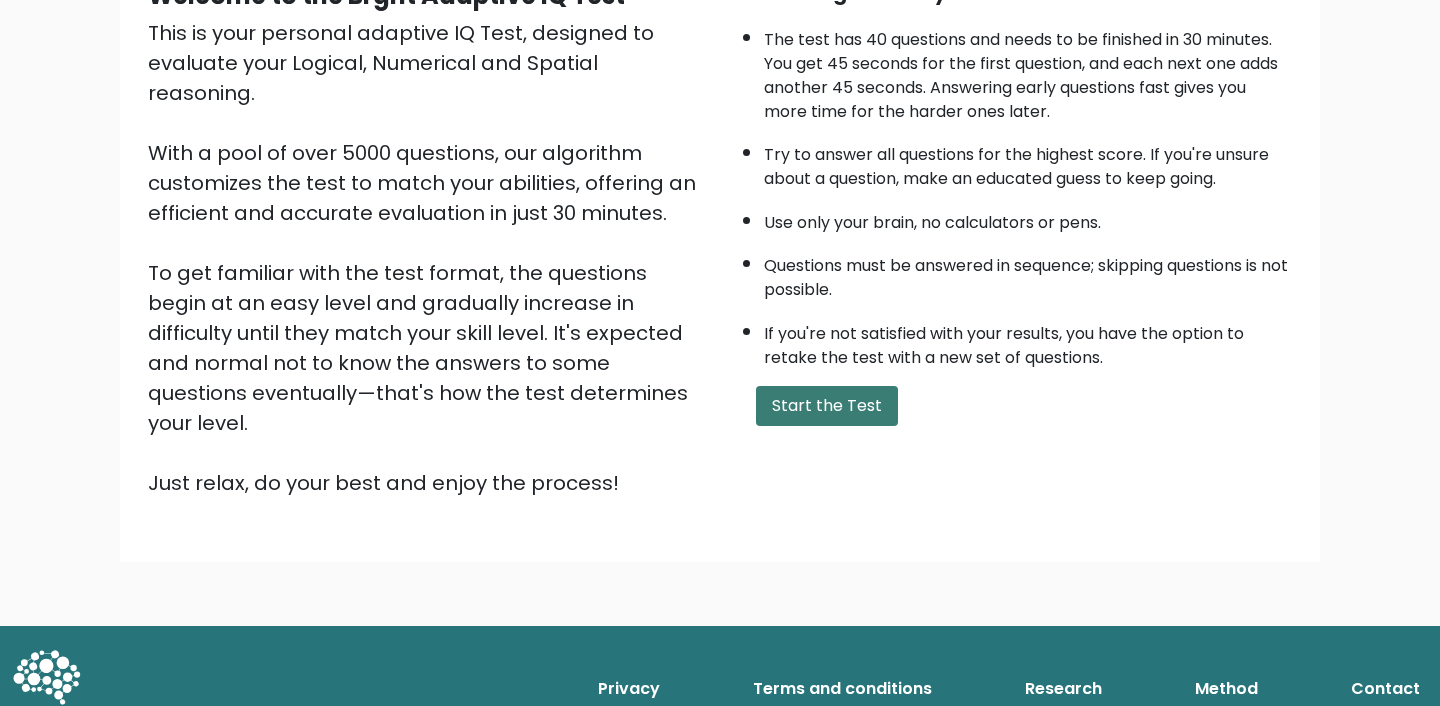 click on "Start the Test" at bounding box center (827, 406) 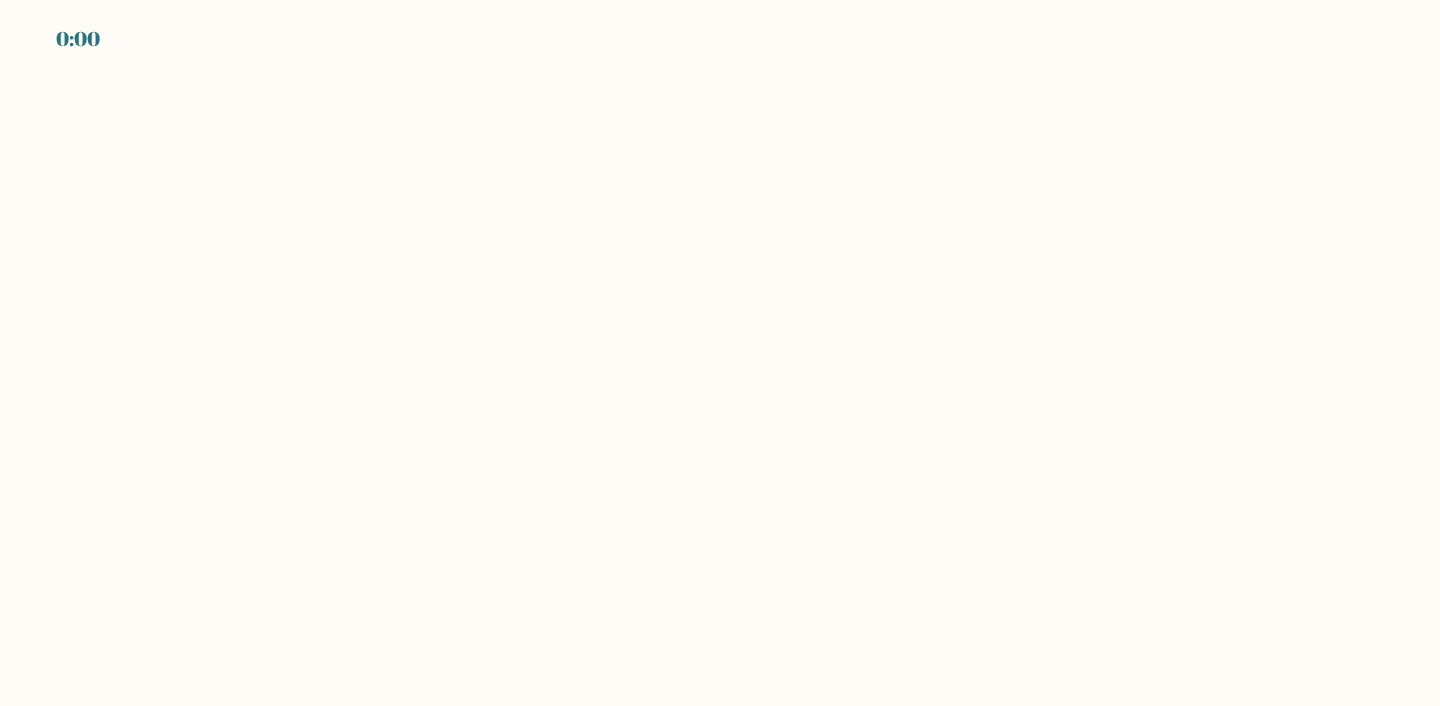 scroll, scrollTop: 0, scrollLeft: 0, axis: both 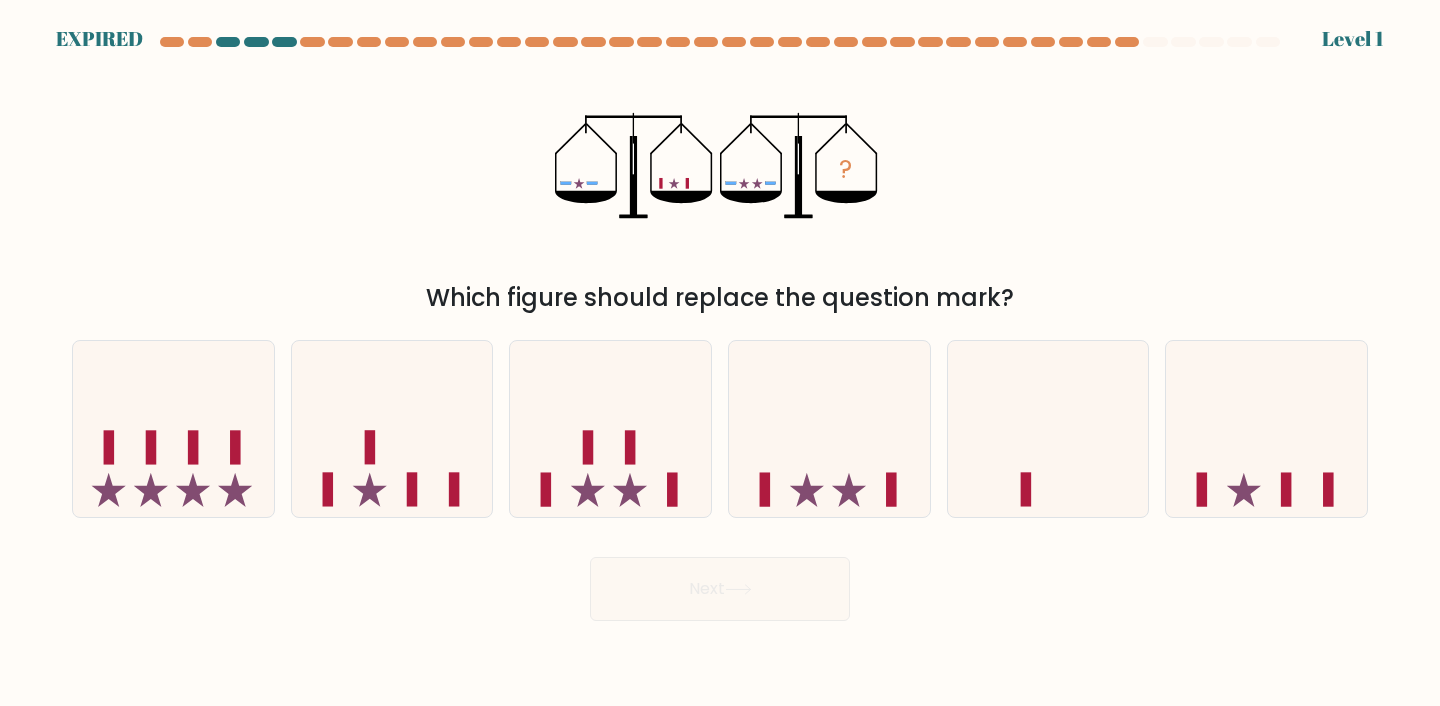 click on "?" 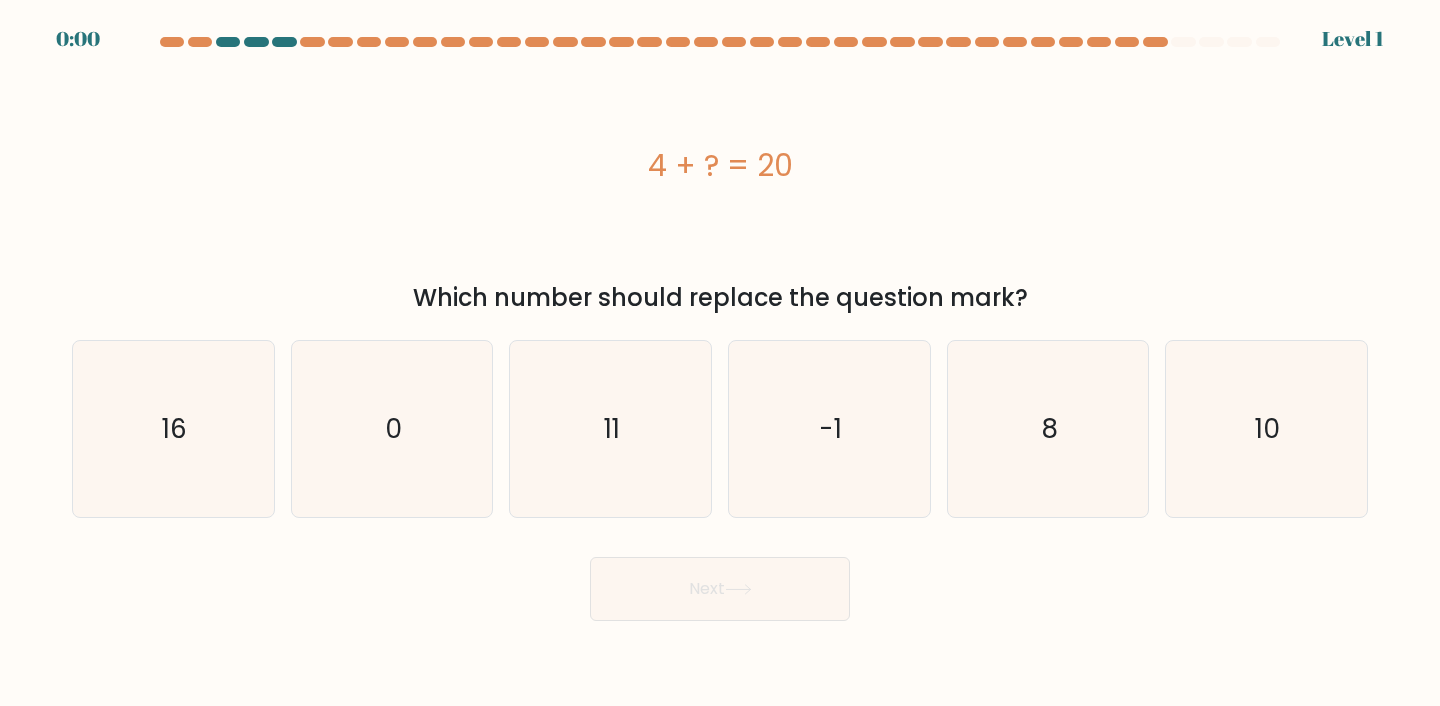scroll, scrollTop: 0, scrollLeft: 0, axis: both 